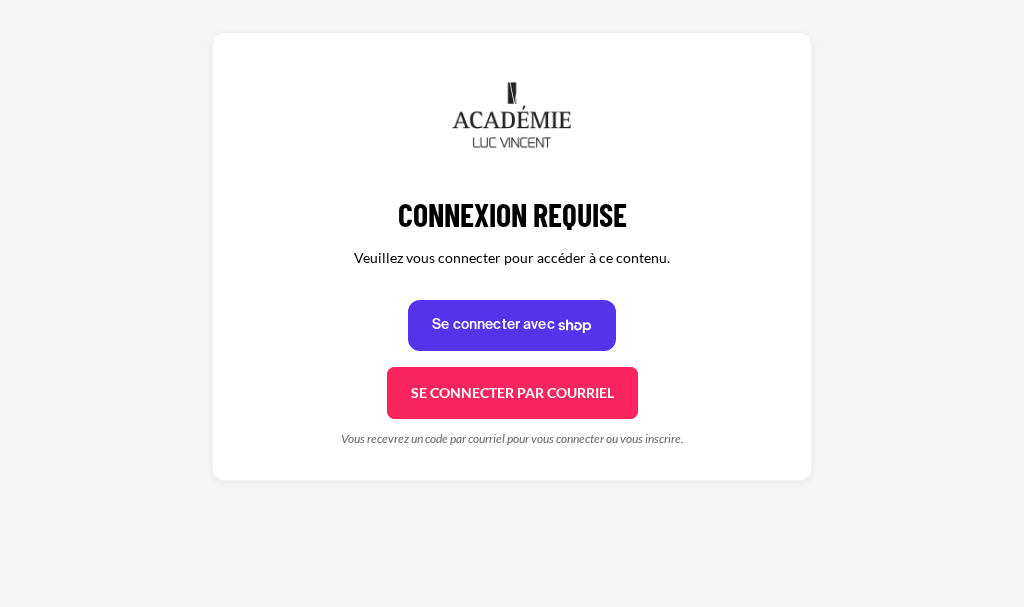 scroll, scrollTop: 0, scrollLeft: 0, axis: both 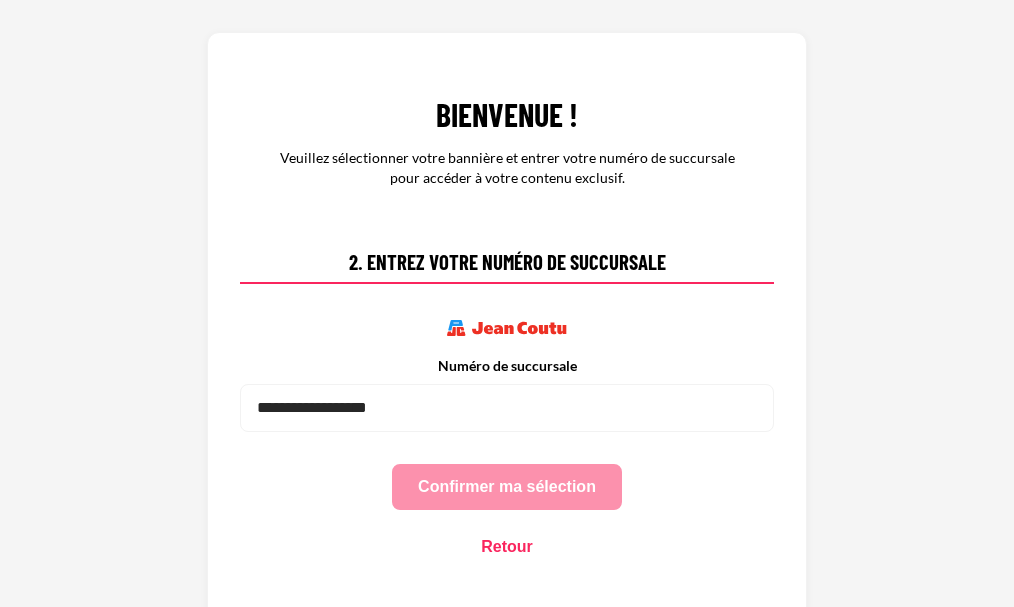 click on "Retour" at bounding box center [507, 547] 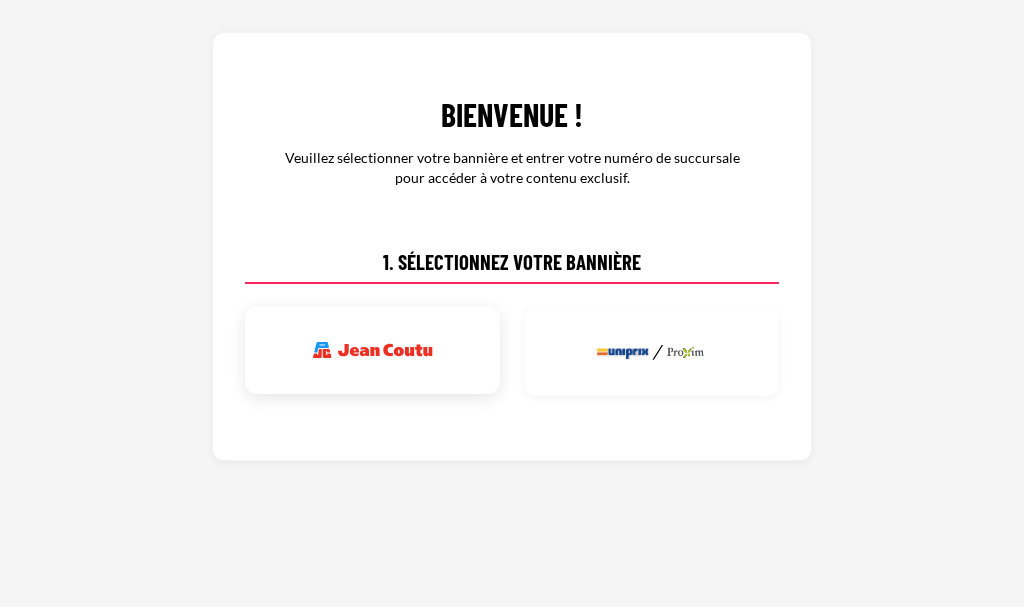 click at bounding box center (373, 350) 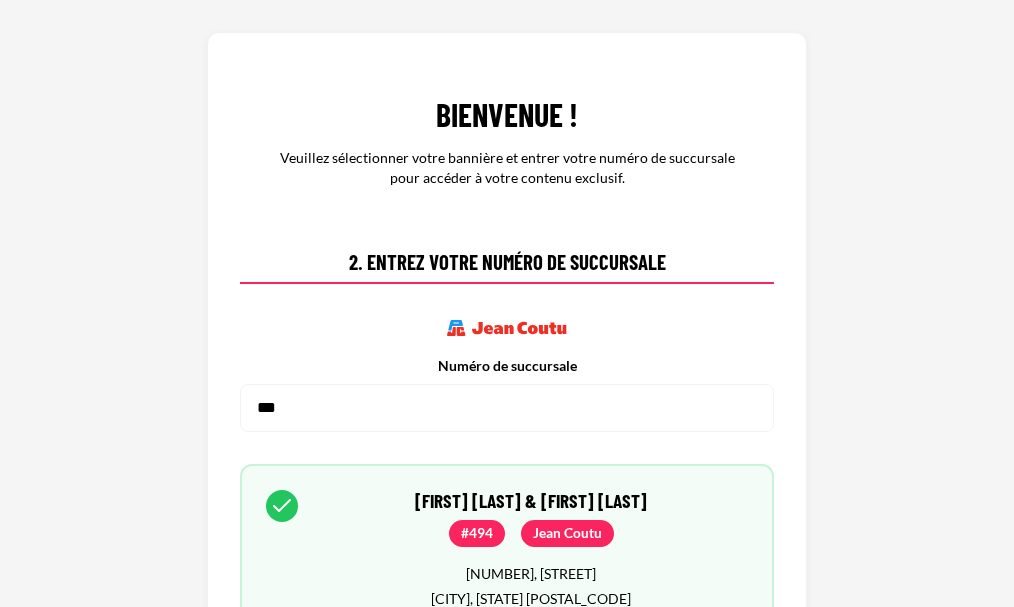 scroll, scrollTop: 100, scrollLeft: 0, axis: vertical 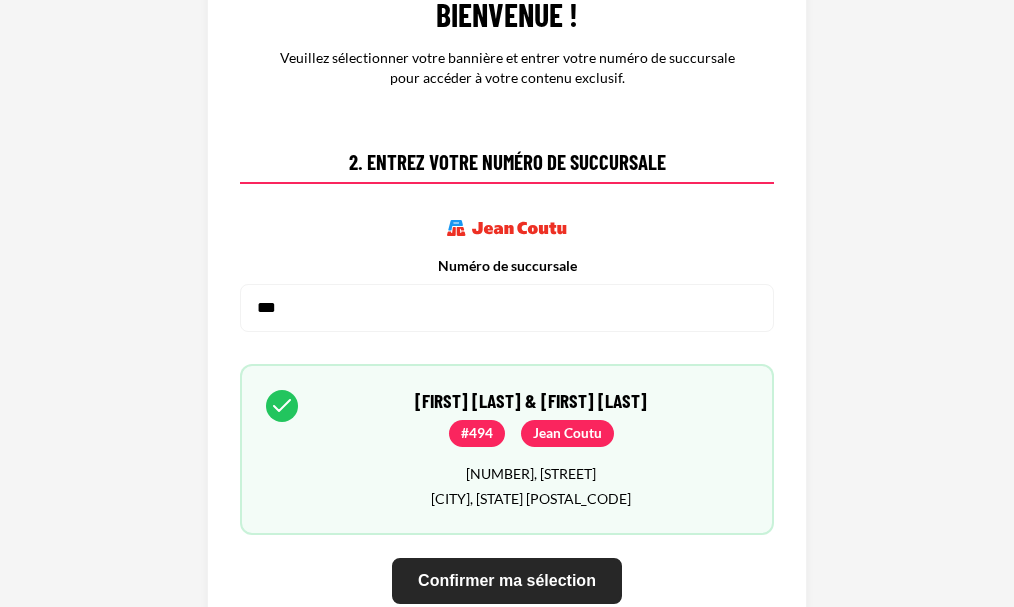 type on "***" 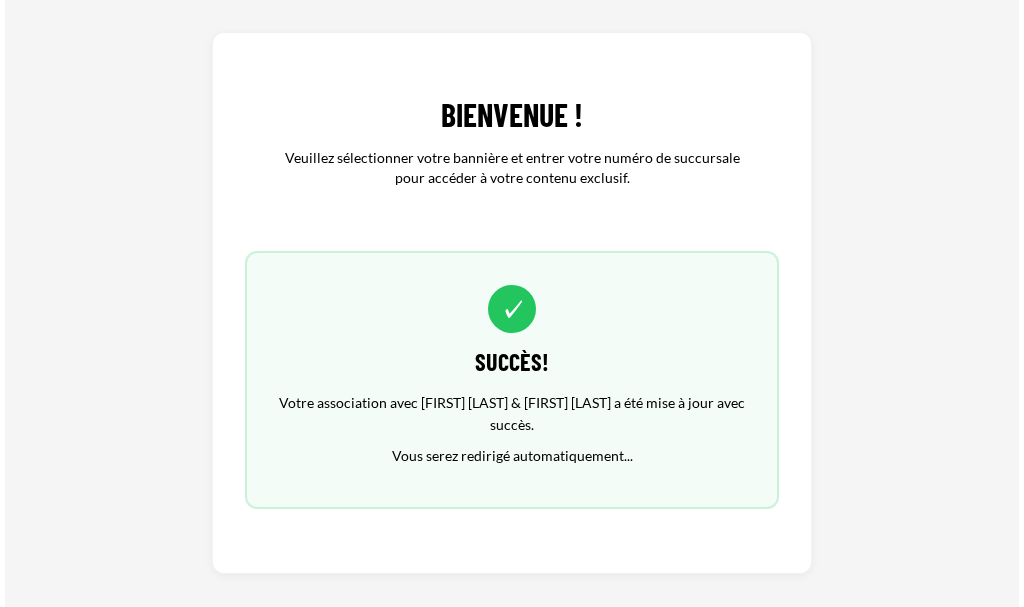 scroll, scrollTop: 0, scrollLeft: 0, axis: both 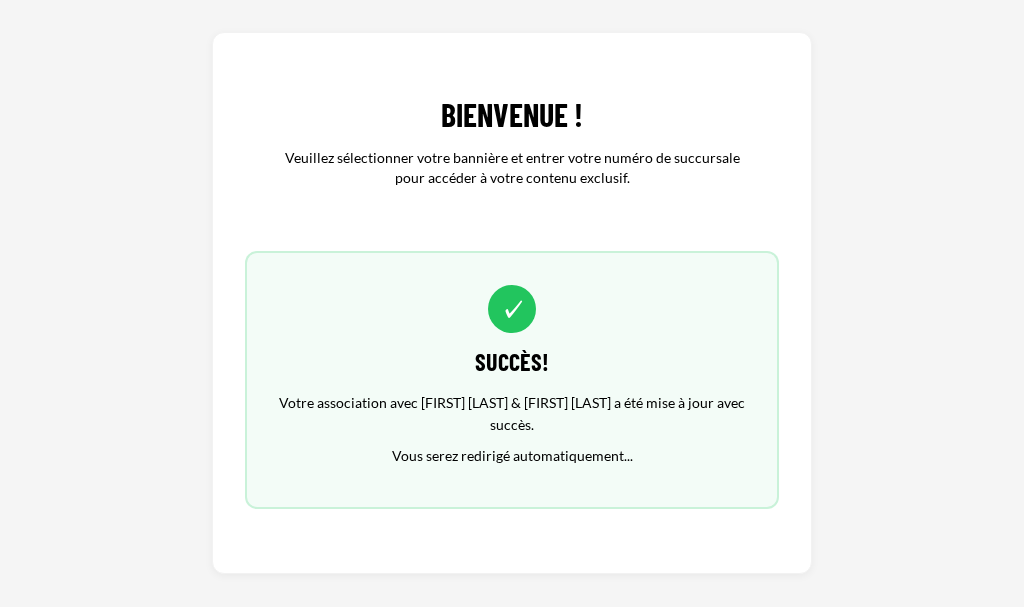 click on "✓
Succès!
Votre association avec Fanie Archambault & Alexandre Morisset a été mise à jour avec succès.
Vous serez redirigé automatiquement..." at bounding box center (512, 380) 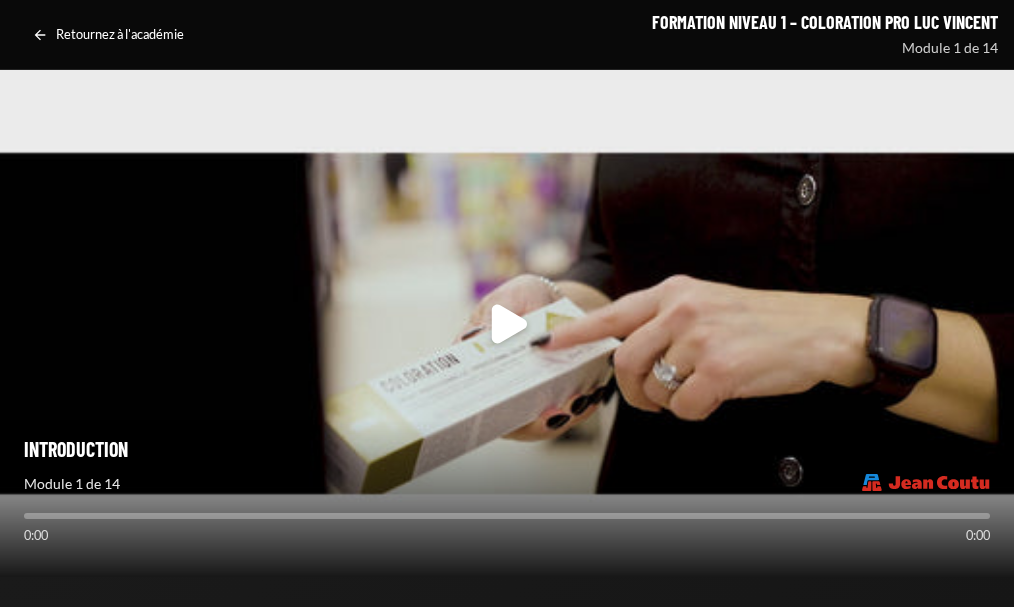 scroll, scrollTop: 0, scrollLeft: 0, axis: both 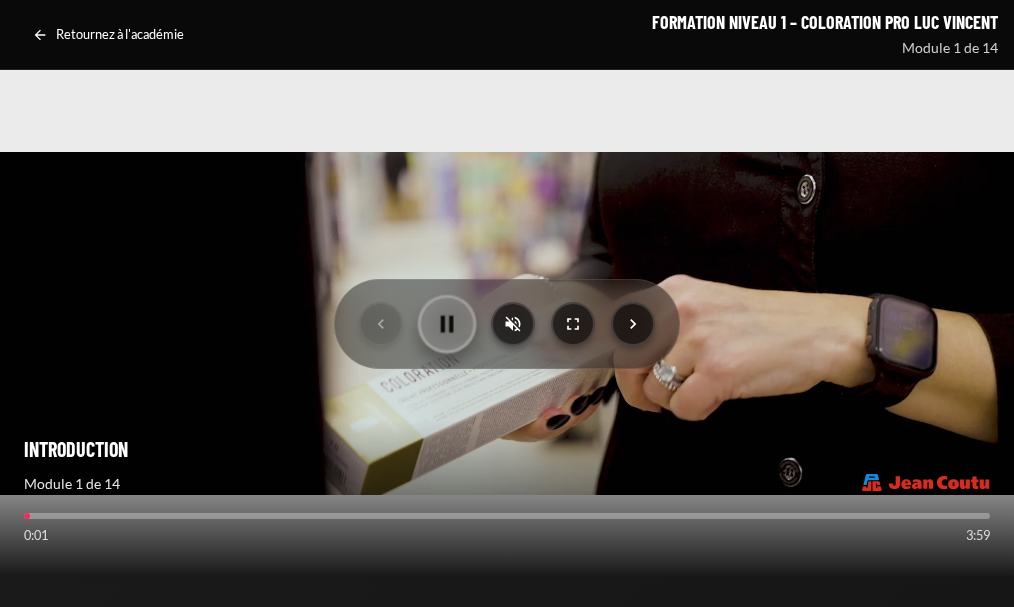 click 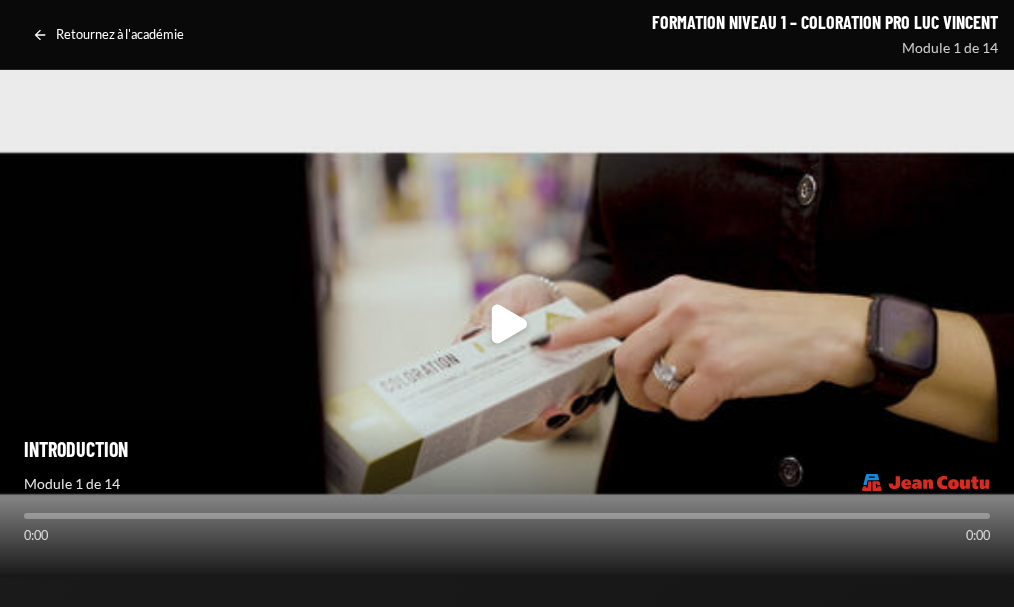 scroll, scrollTop: 0, scrollLeft: 0, axis: both 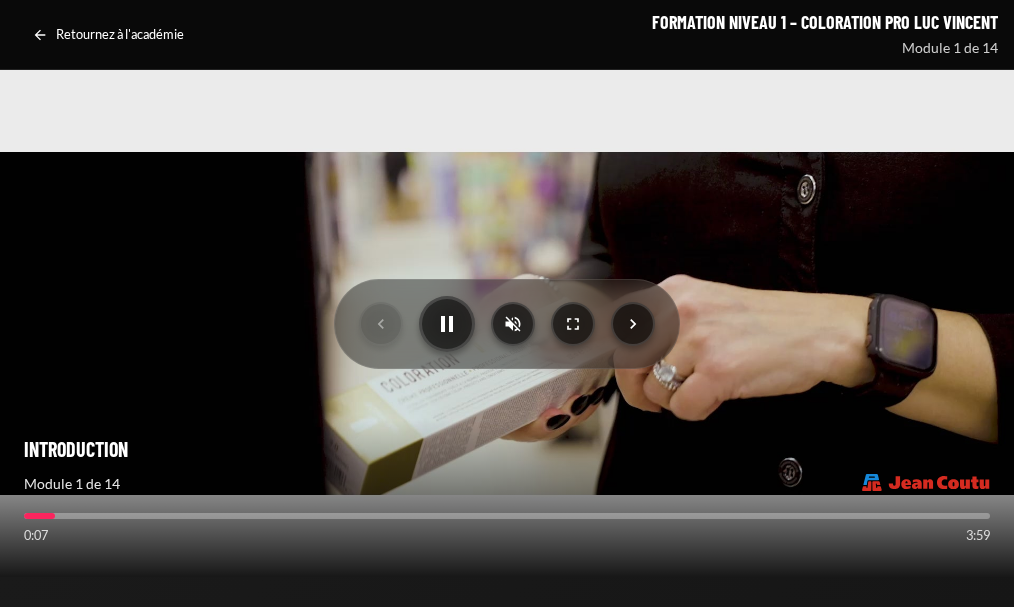 click at bounding box center [507, 323] 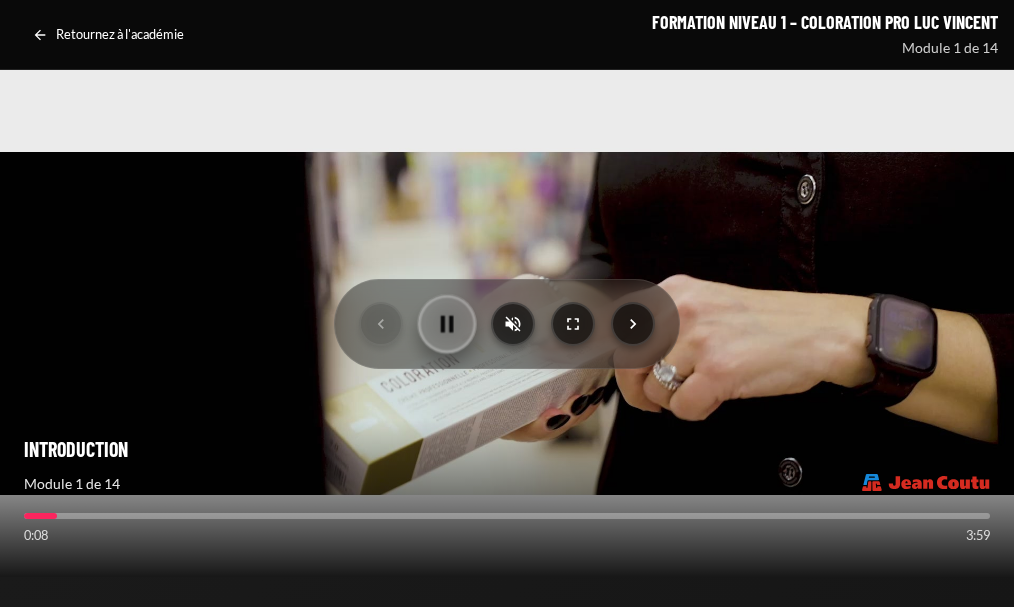 click at bounding box center (447, 323) 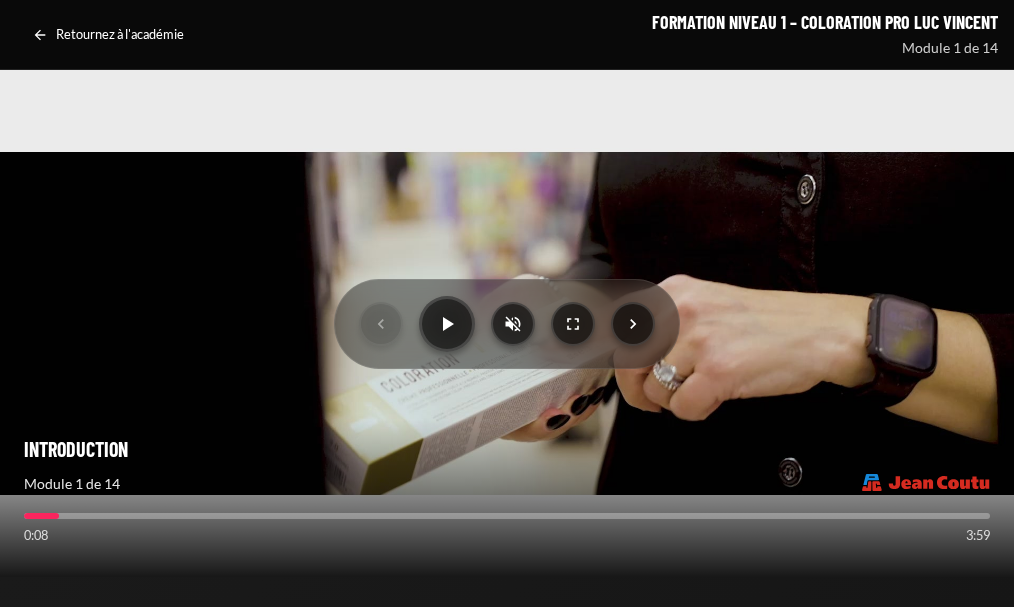 click at bounding box center [507, 323] 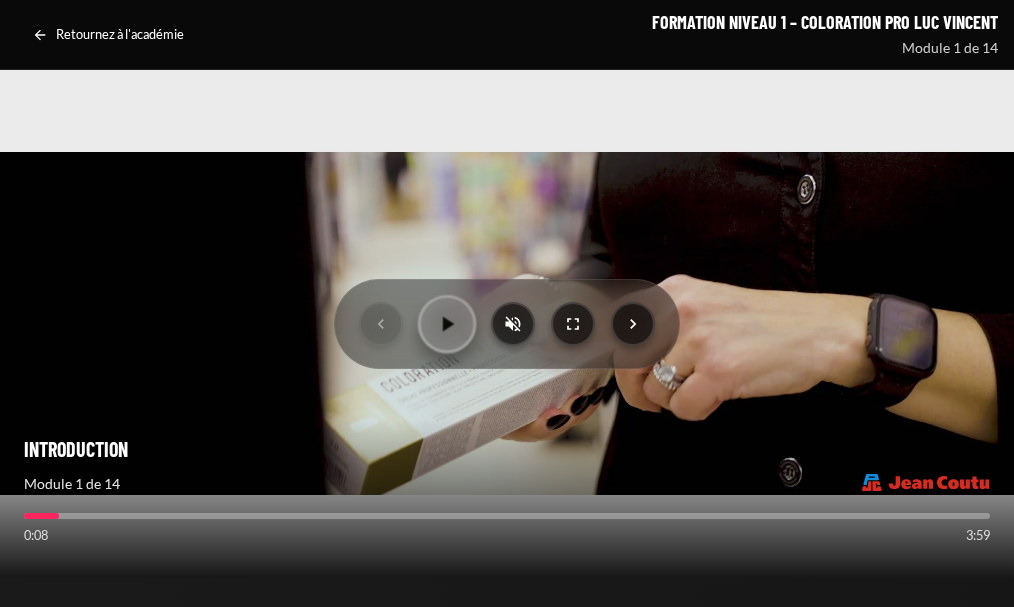 click at bounding box center [447, 323] 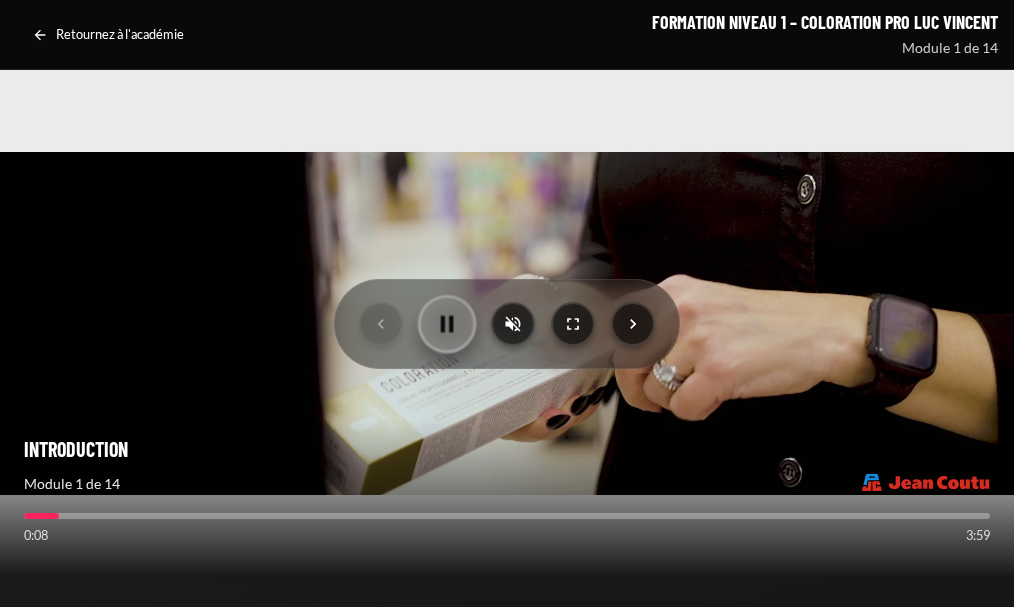 click at bounding box center [447, 323] 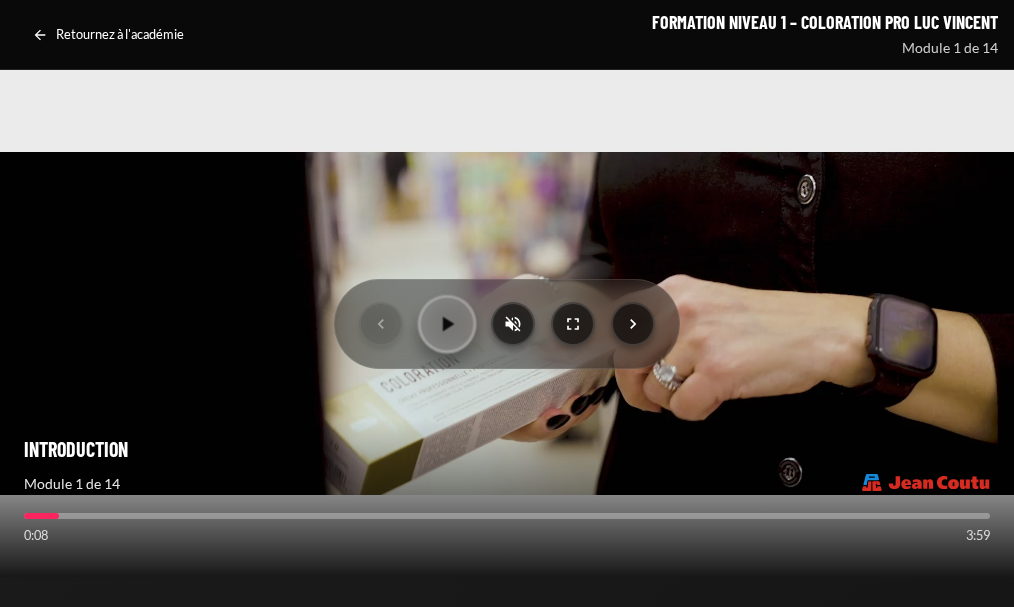 click at bounding box center (447, 323) 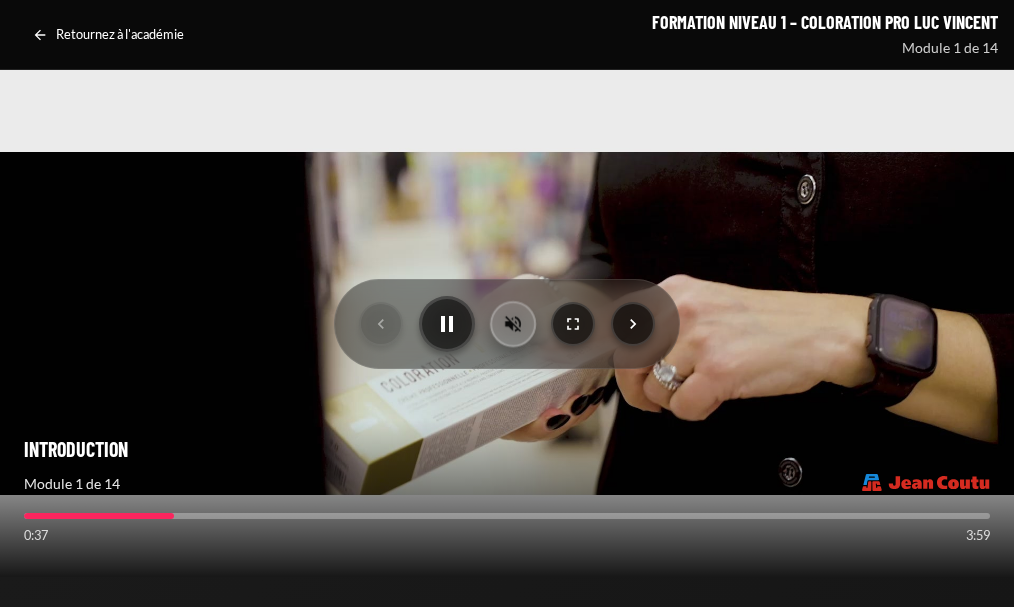 click 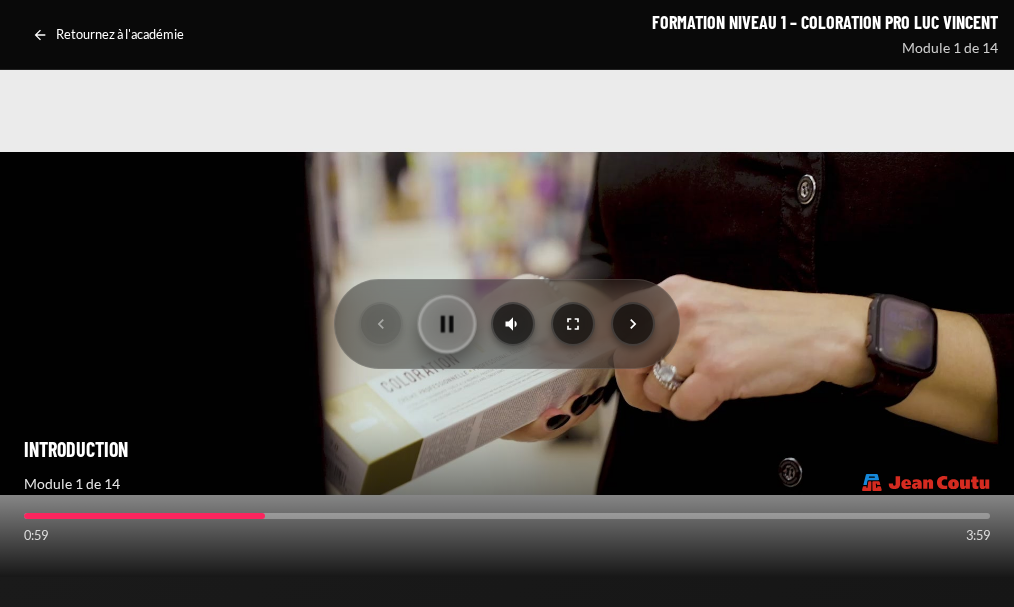click at bounding box center (447, 323) 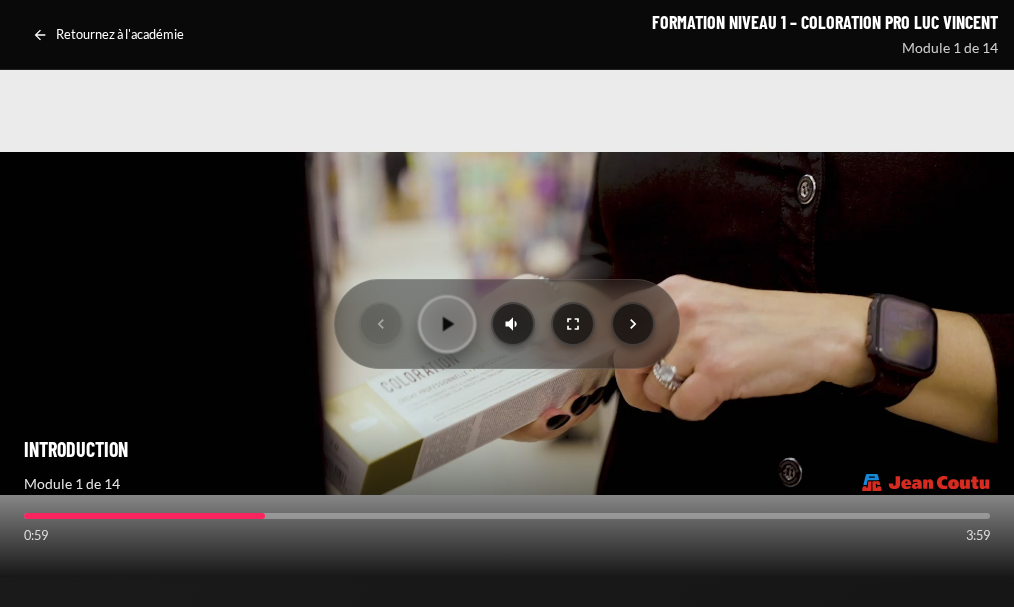 click 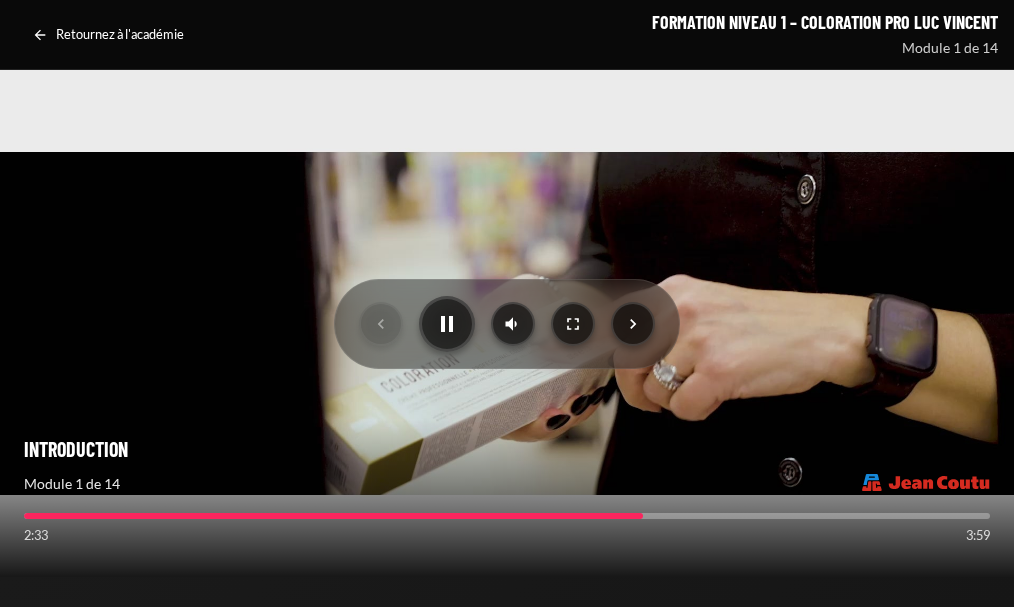 click at bounding box center (507, 324) 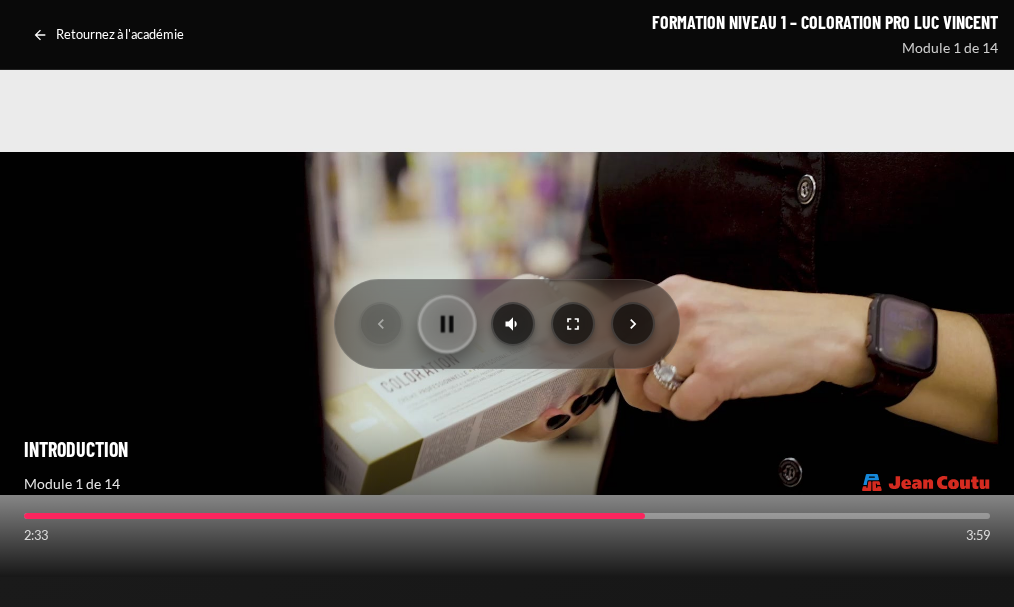 click 